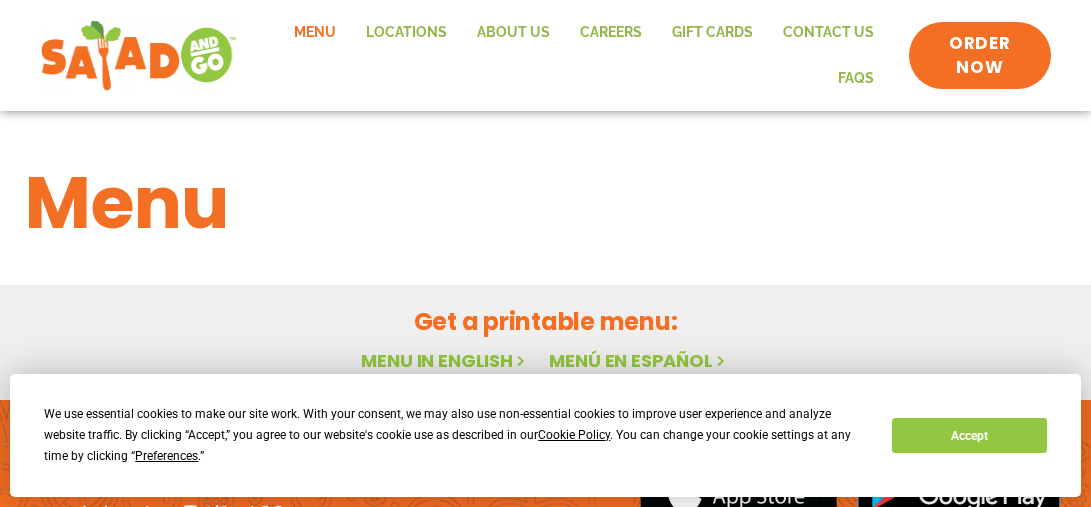 scroll, scrollTop: 0, scrollLeft: 0, axis: both 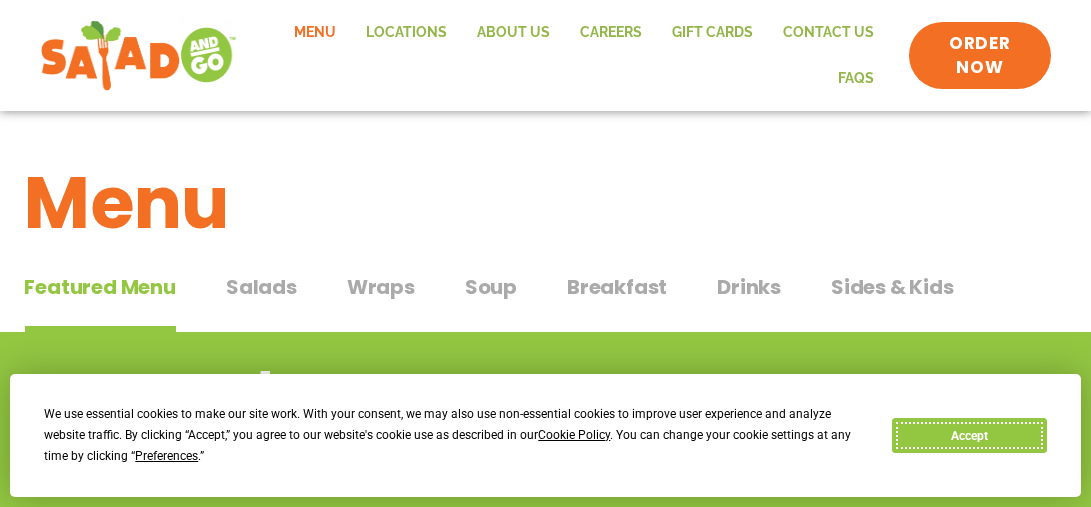 click on "Accept" at bounding box center [969, 435] 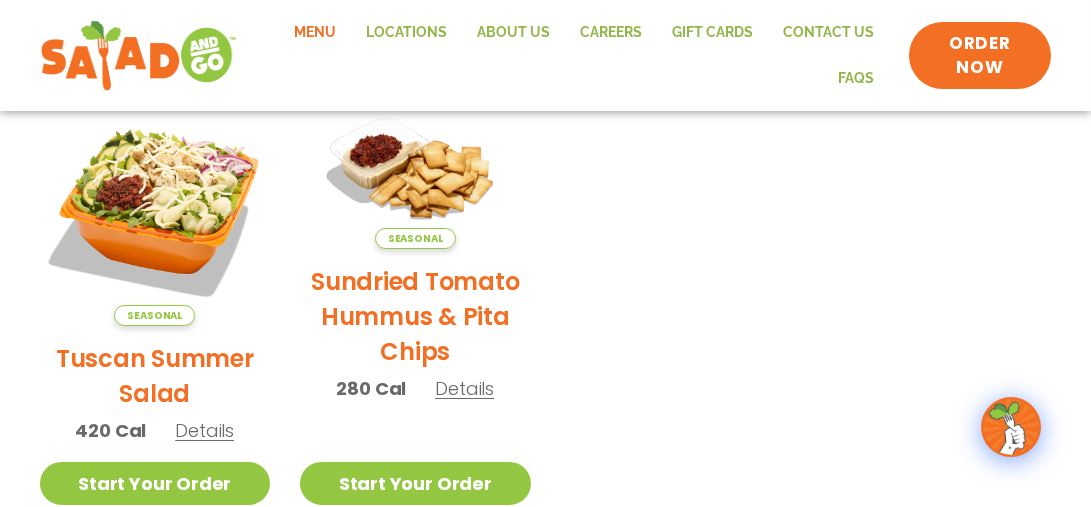 scroll, scrollTop: 572, scrollLeft: 0, axis: vertical 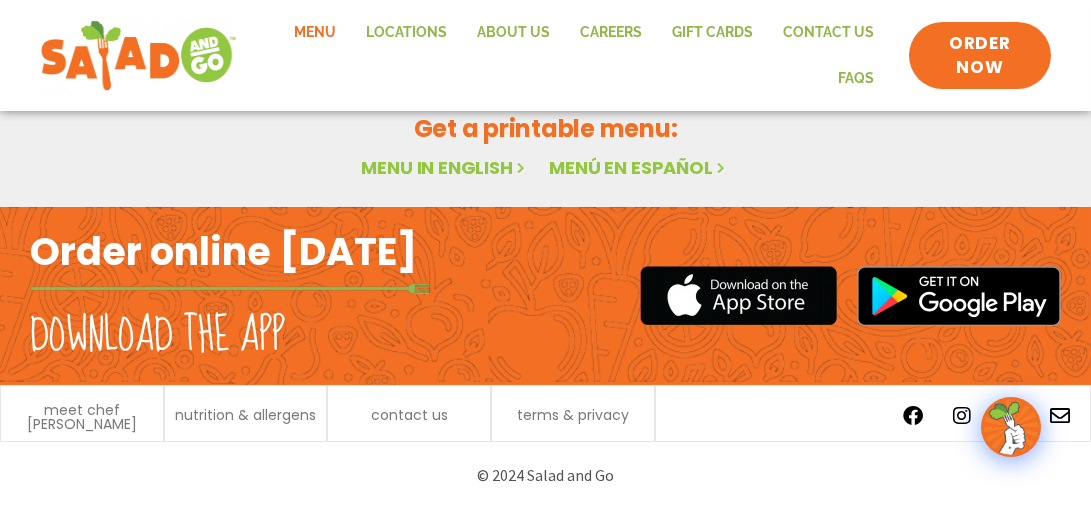 click on "Menu in English" at bounding box center (445, 167) 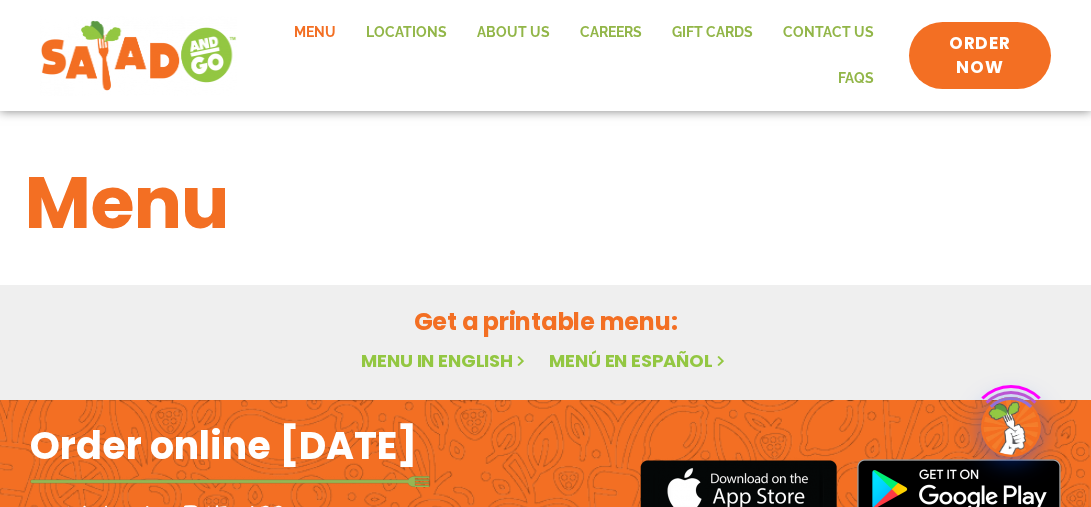 scroll, scrollTop: 0, scrollLeft: 0, axis: both 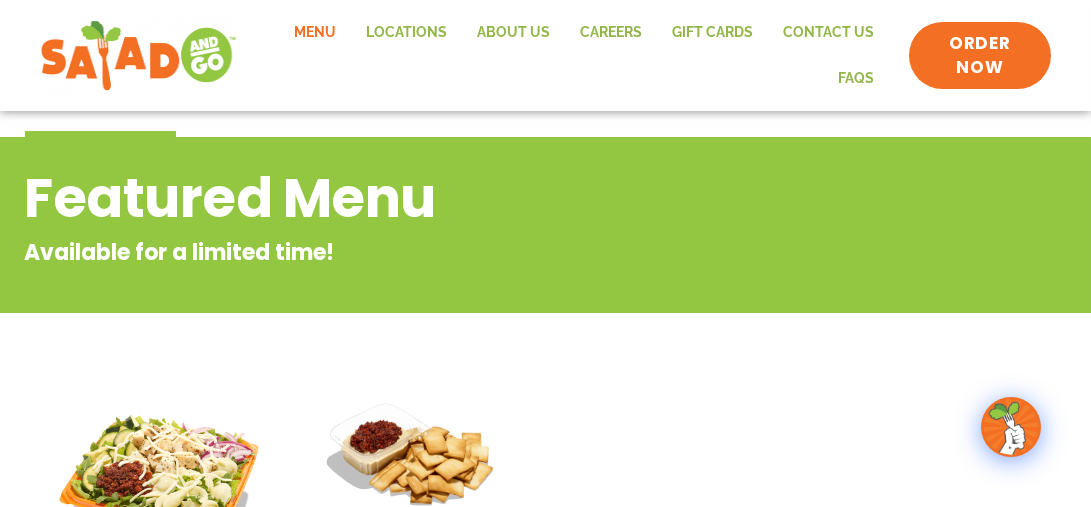 click on "Menu" 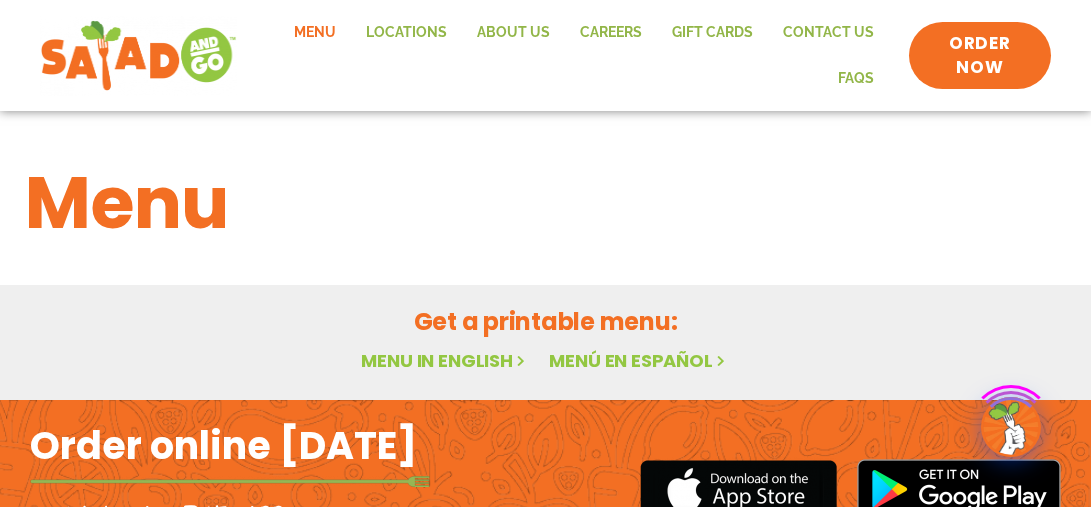 scroll, scrollTop: 0, scrollLeft: 0, axis: both 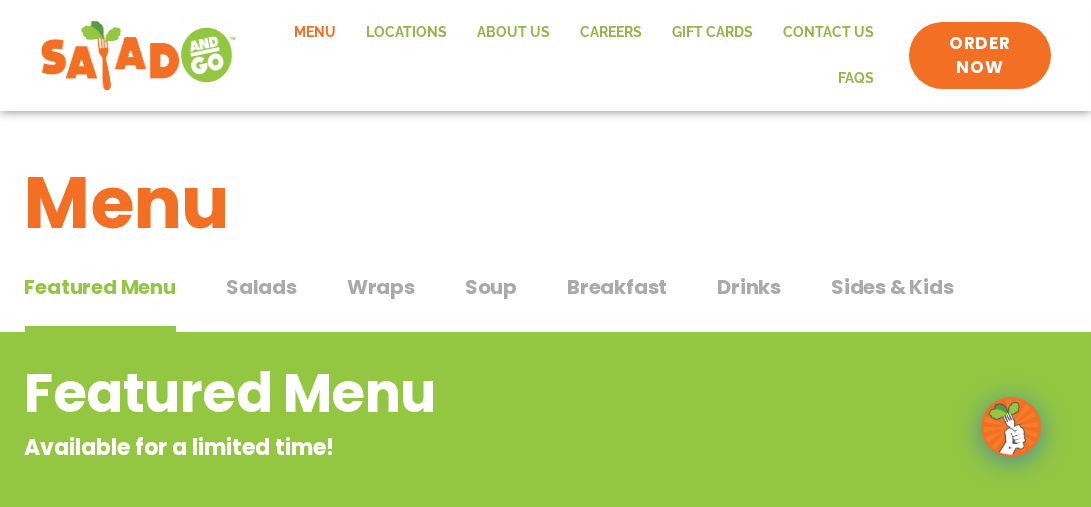 click on "Salads" at bounding box center (261, 287) 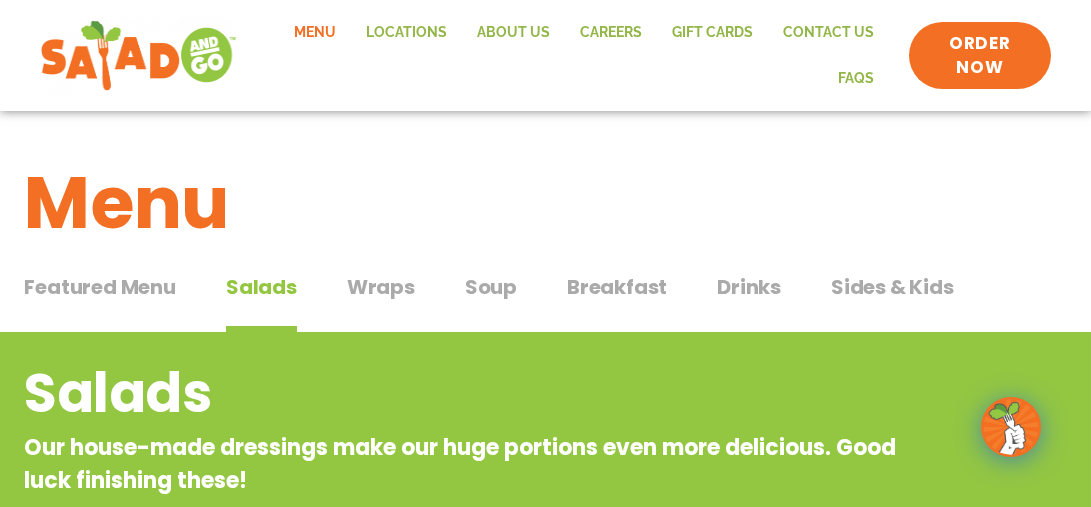 scroll, scrollTop: 443, scrollLeft: 0, axis: vertical 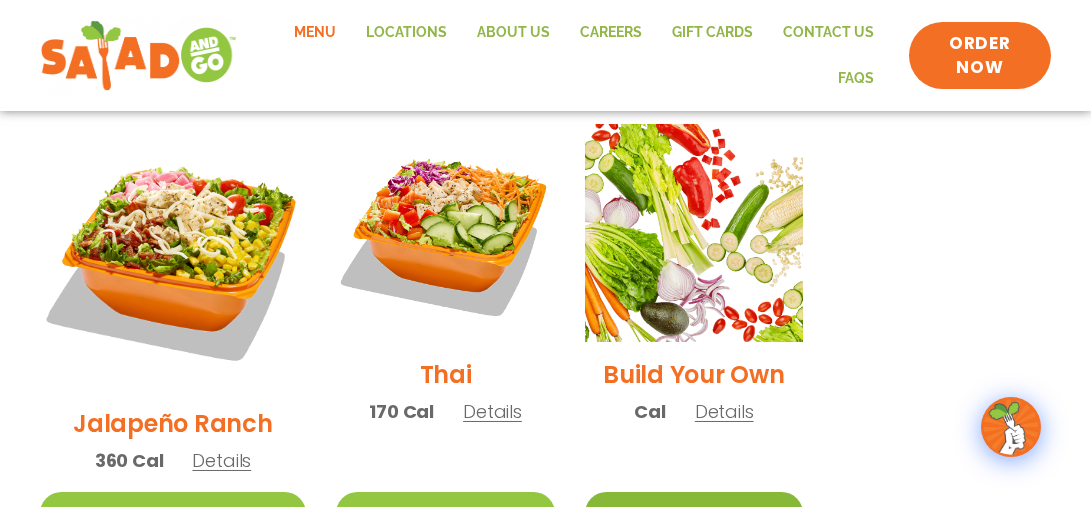 click on "Start Your Order" at bounding box center (694, 513) 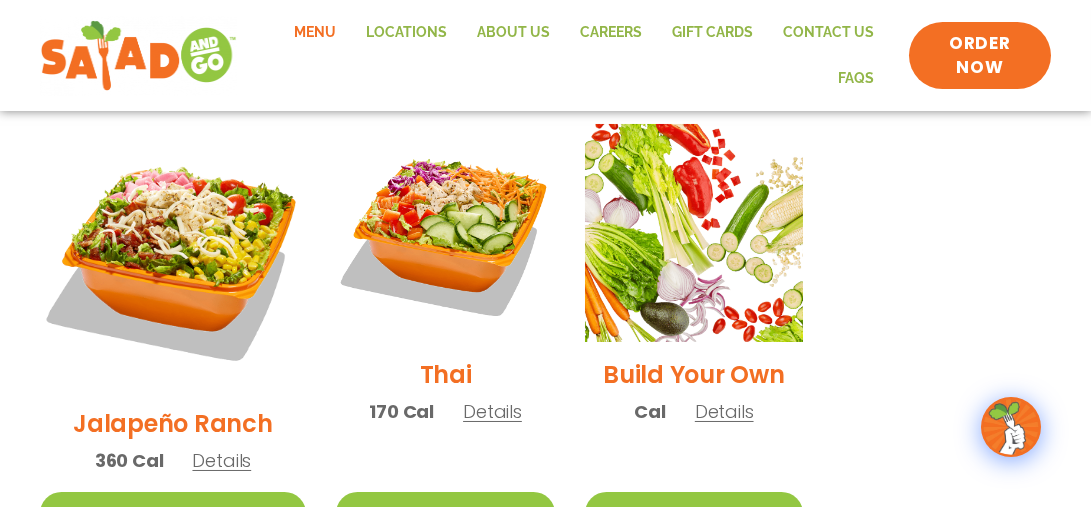 click on "Build Your Own" at bounding box center [694, 374] 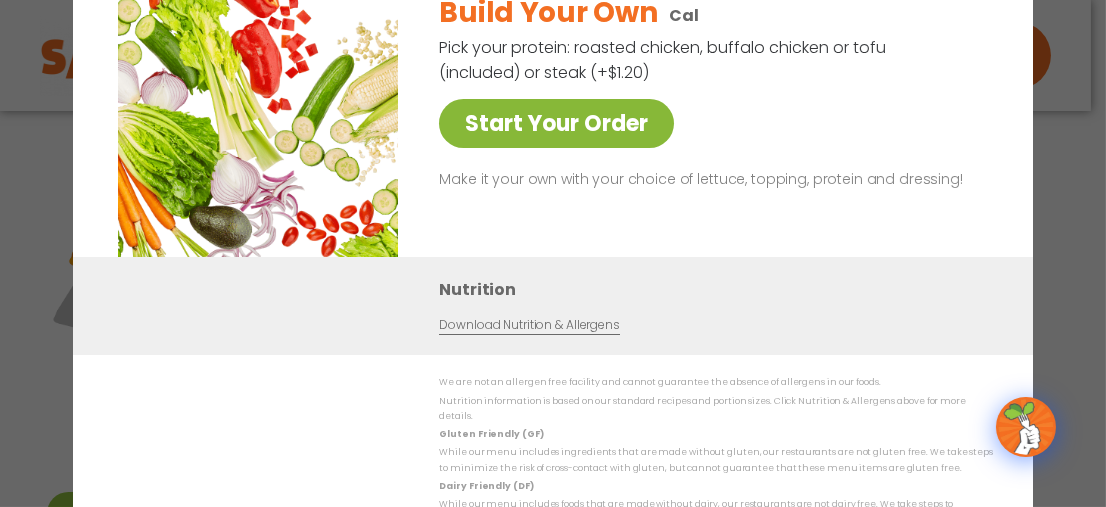 click on "Start Your Order" at bounding box center (556, 123) 